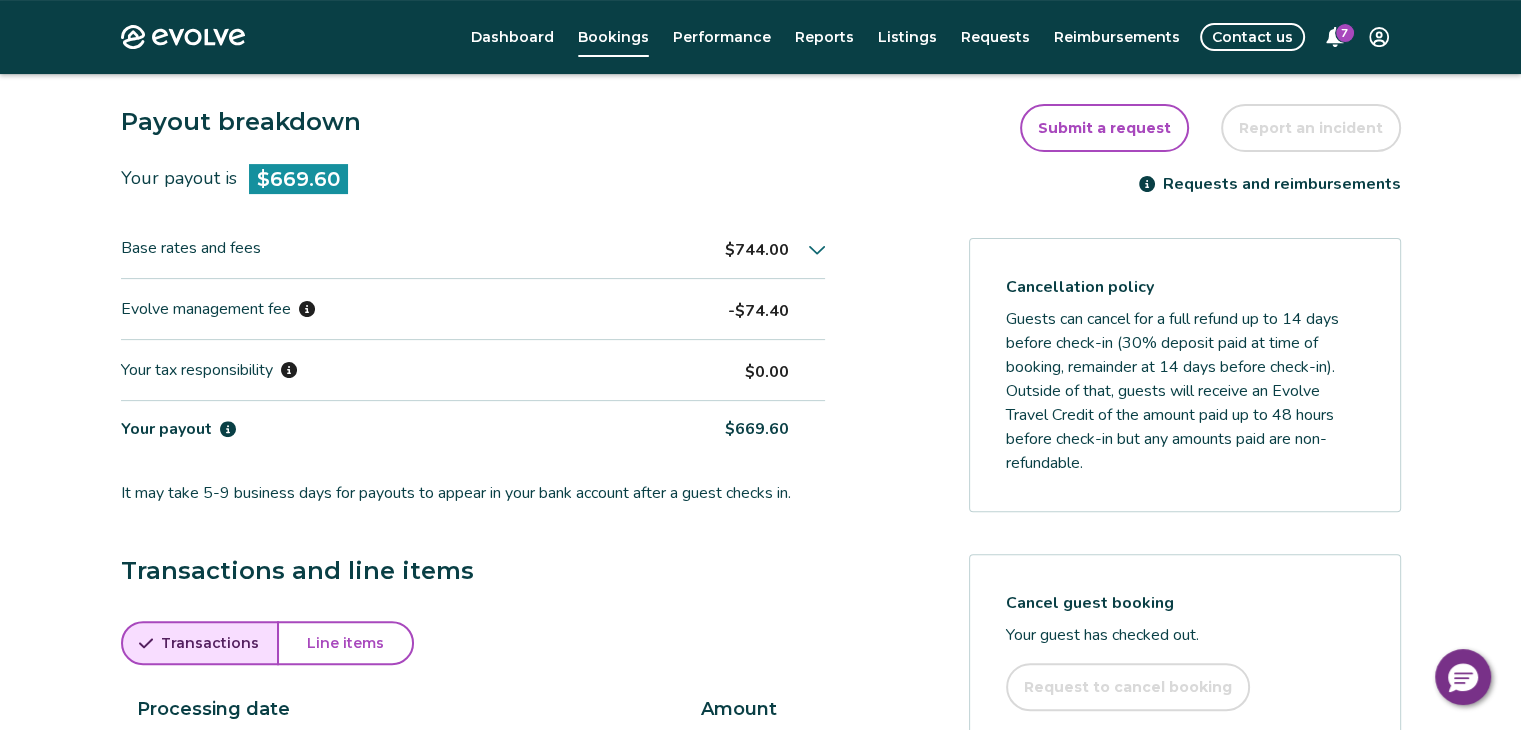 scroll, scrollTop: 533, scrollLeft: 0, axis: vertical 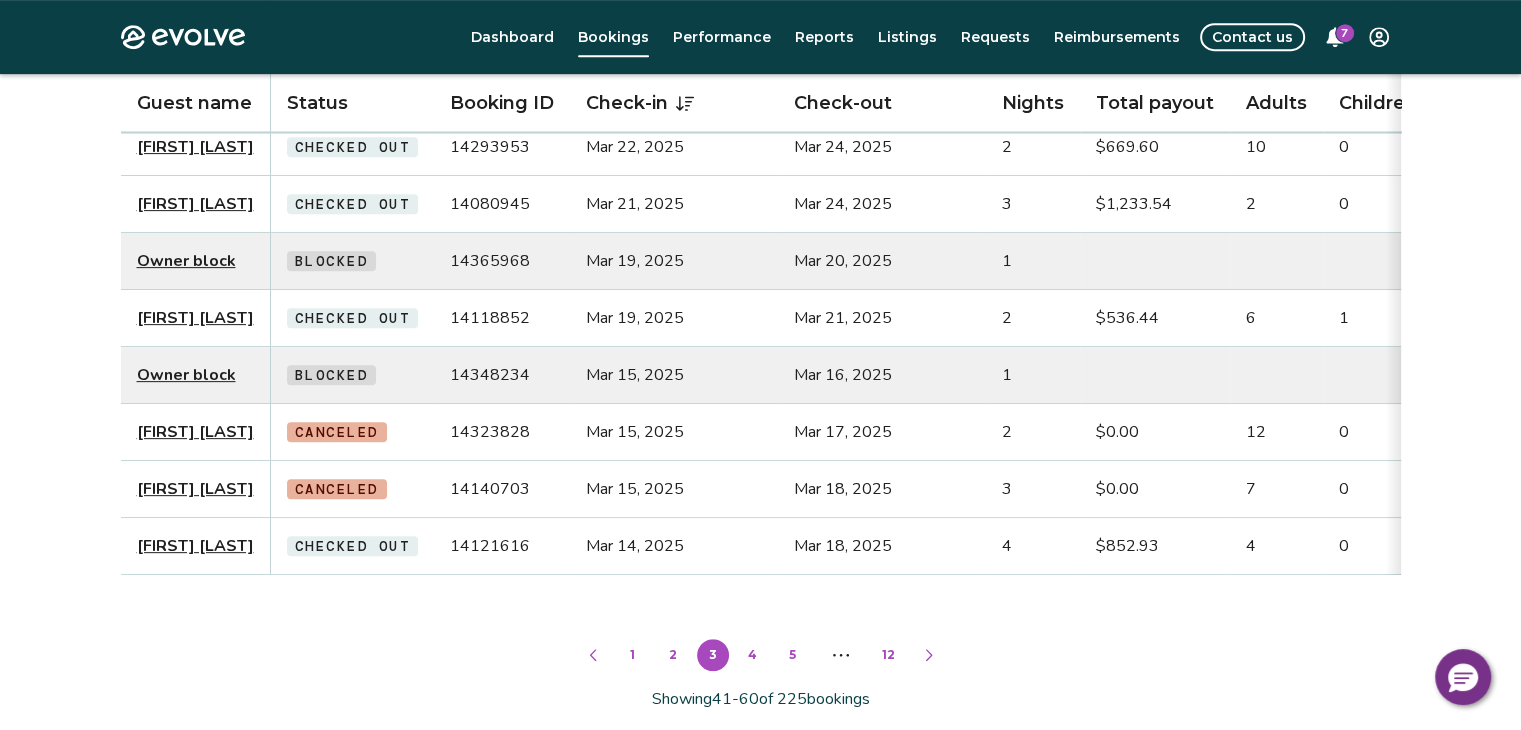 click on "4" at bounding box center (753, 655) 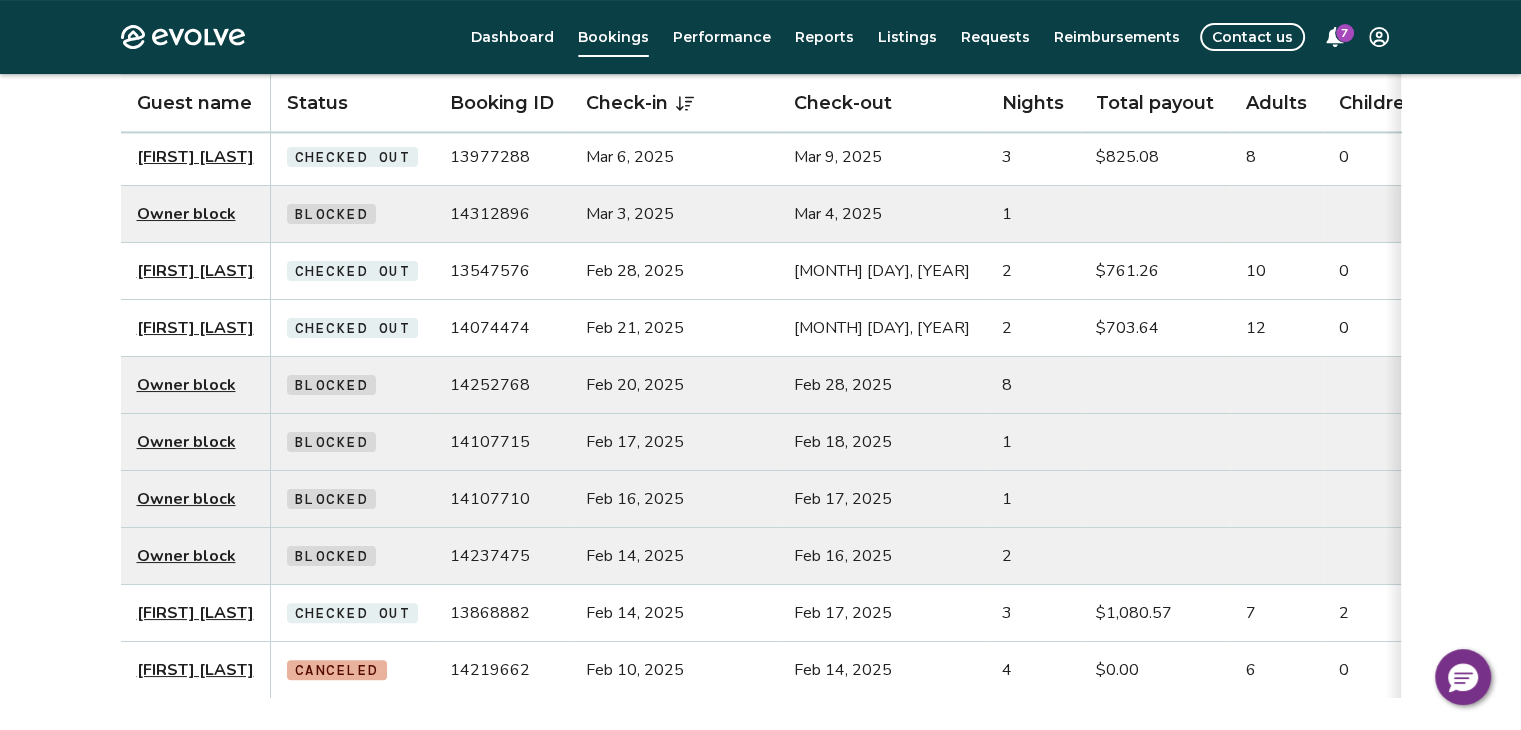 drag, startPoint x: 204, startPoint y: 149, endPoint x: 621, endPoint y: 169, distance: 417.47934 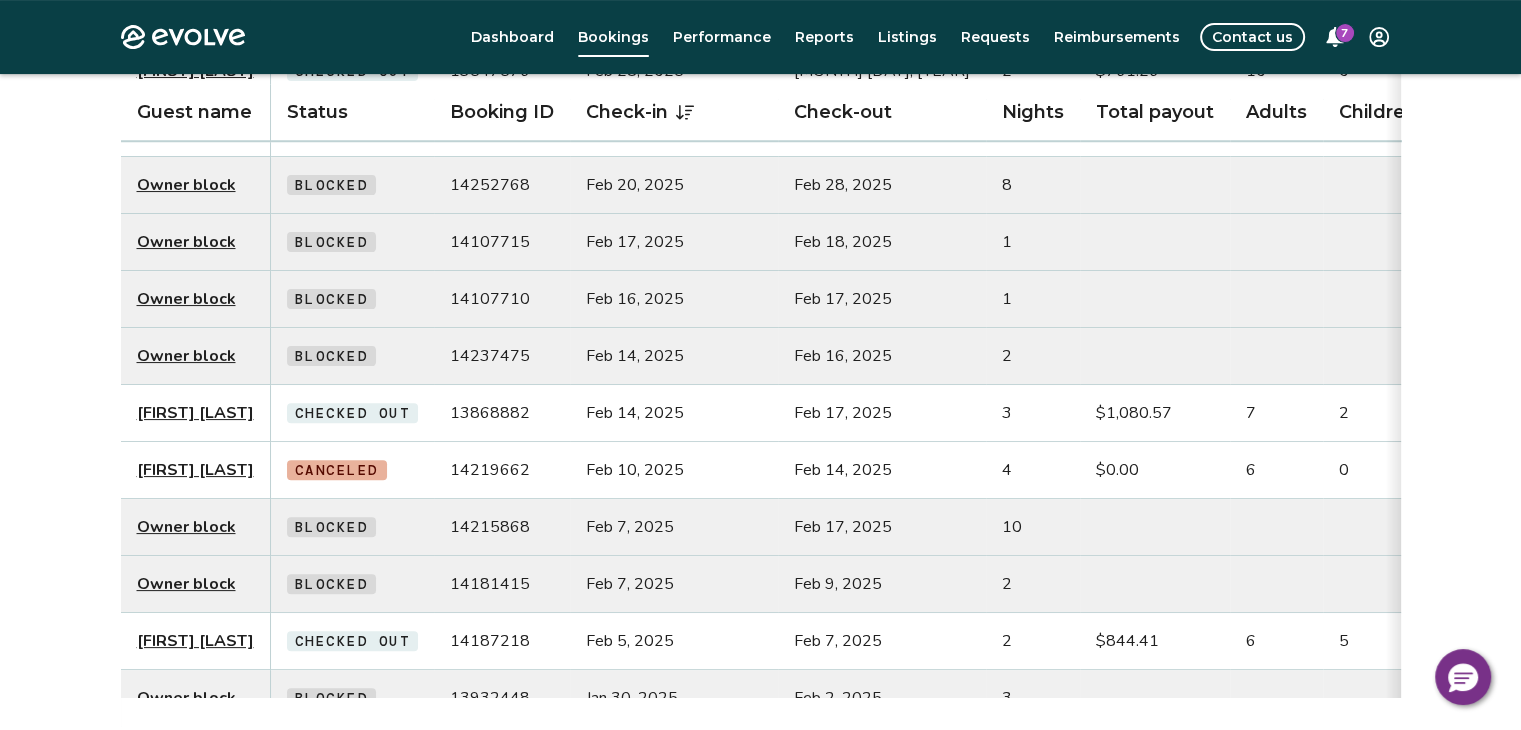 scroll, scrollTop: 620, scrollLeft: 0, axis: vertical 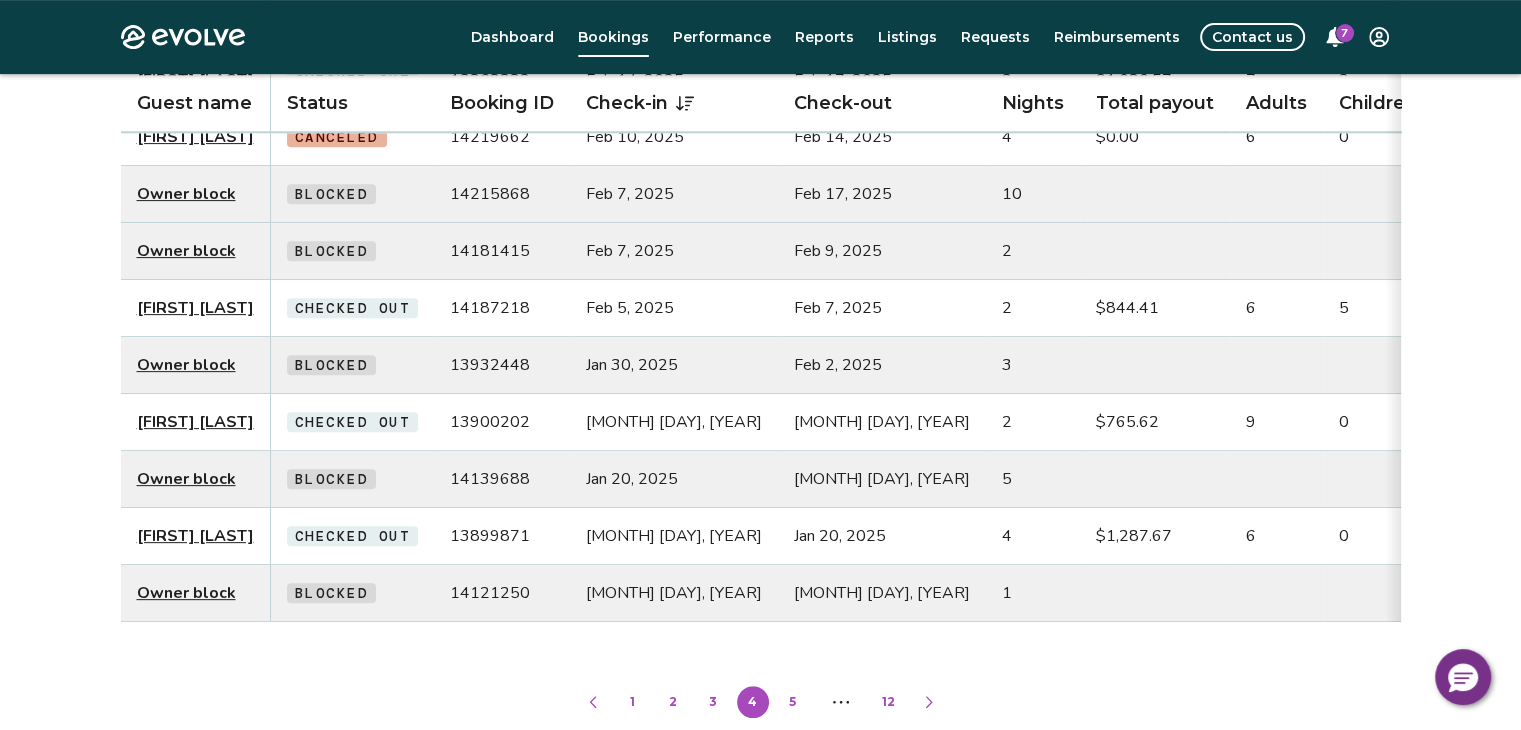 click on "5" at bounding box center [793, 702] 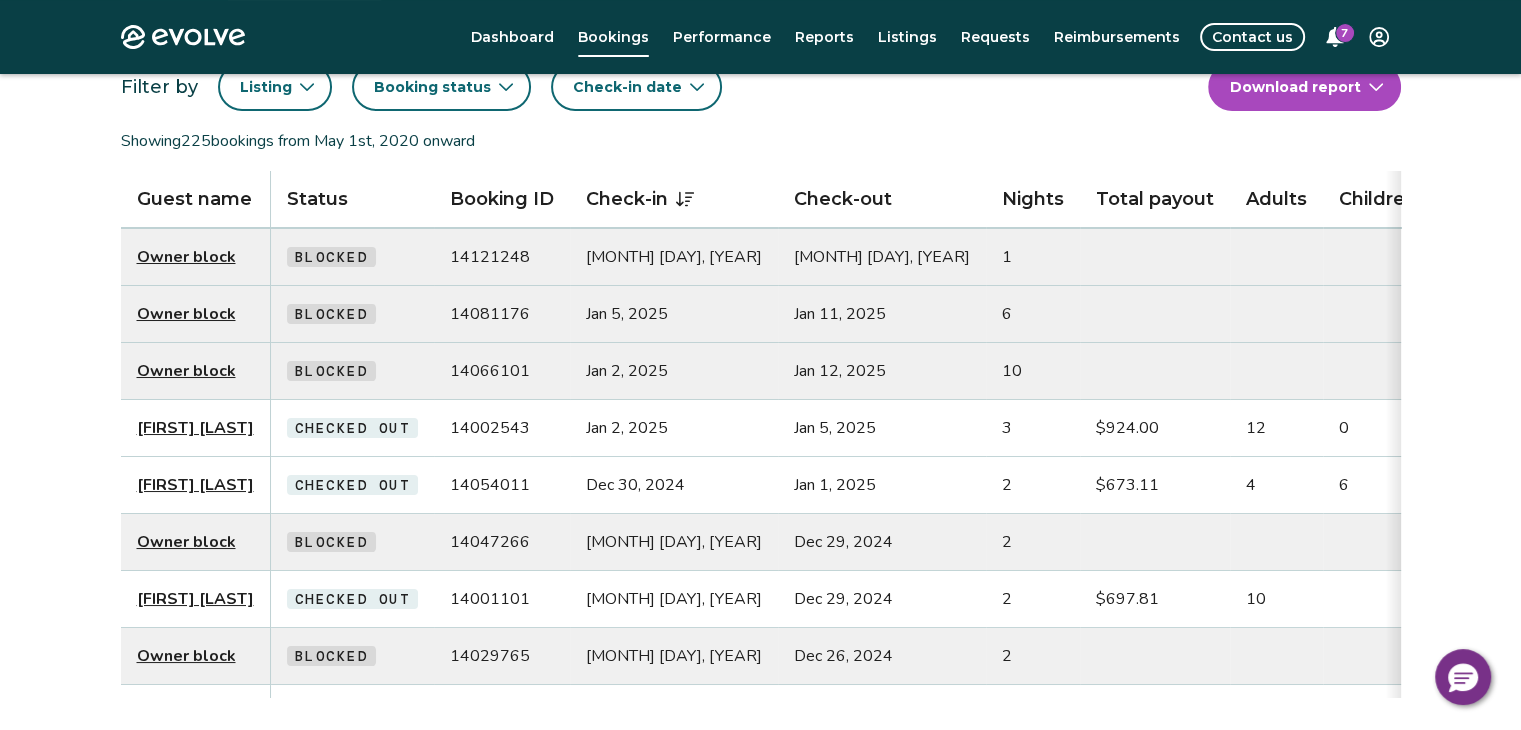 scroll, scrollTop: 153, scrollLeft: 0, axis: vertical 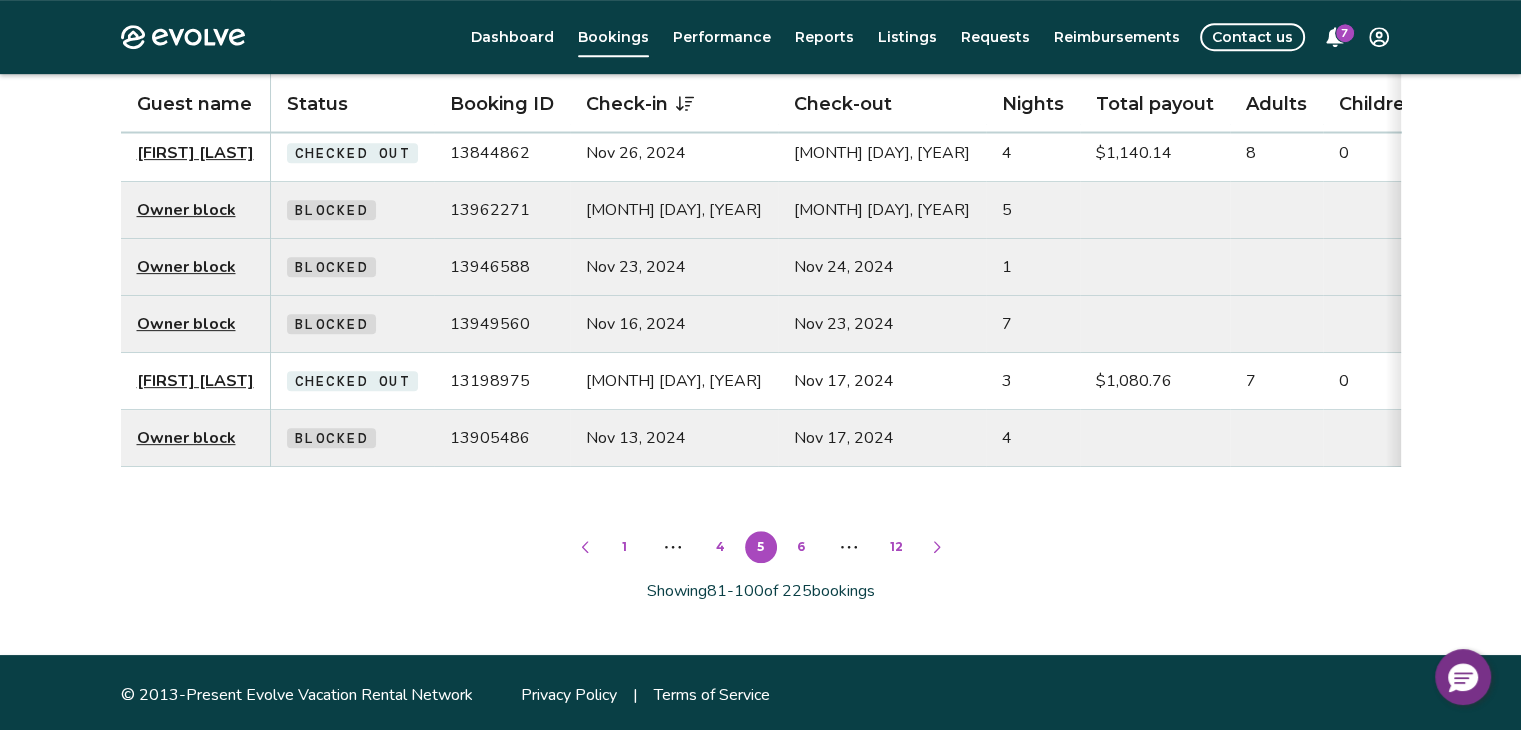 click on "1" at bounding box center (625, 547) 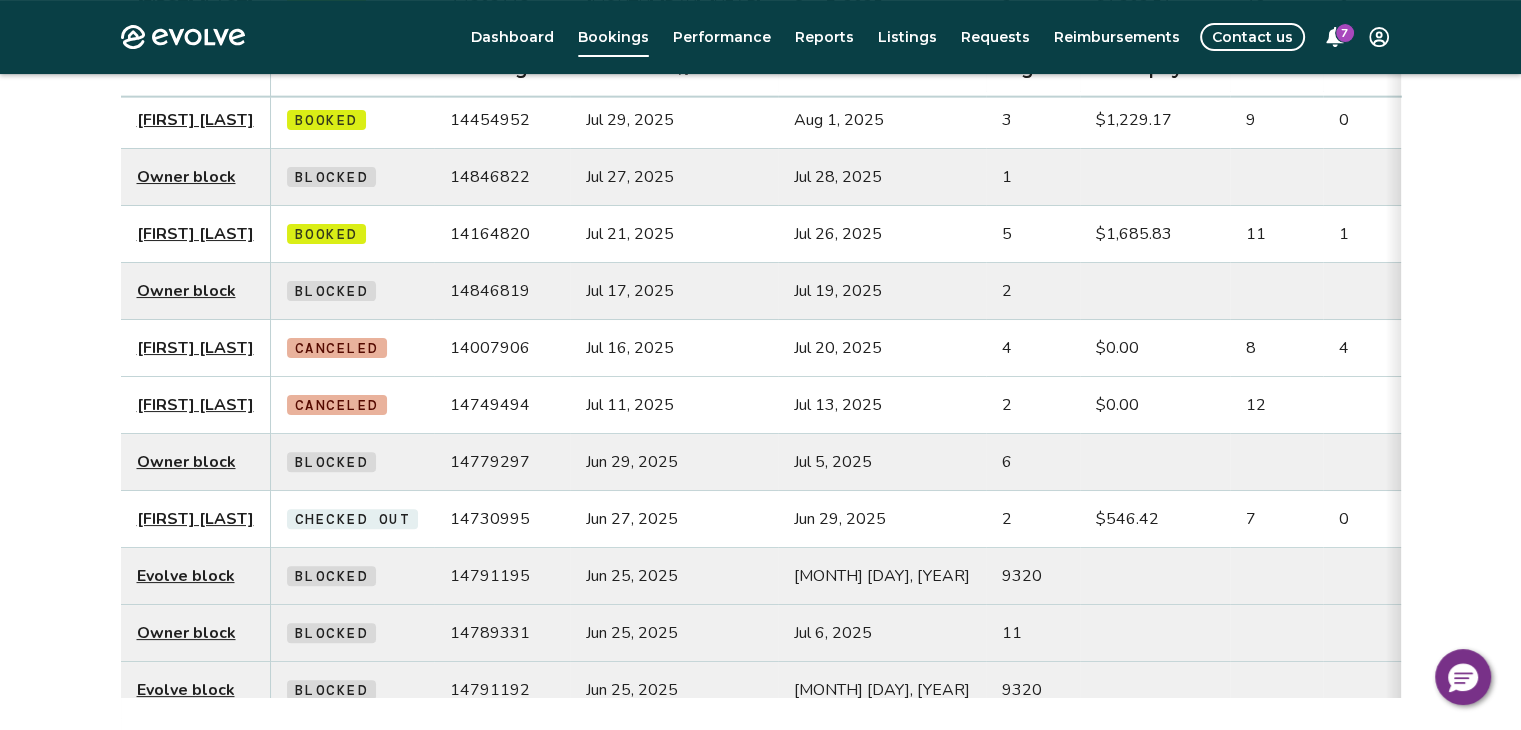scroll, scrollTop: 441, scrollLeft: 0, axis: vertical 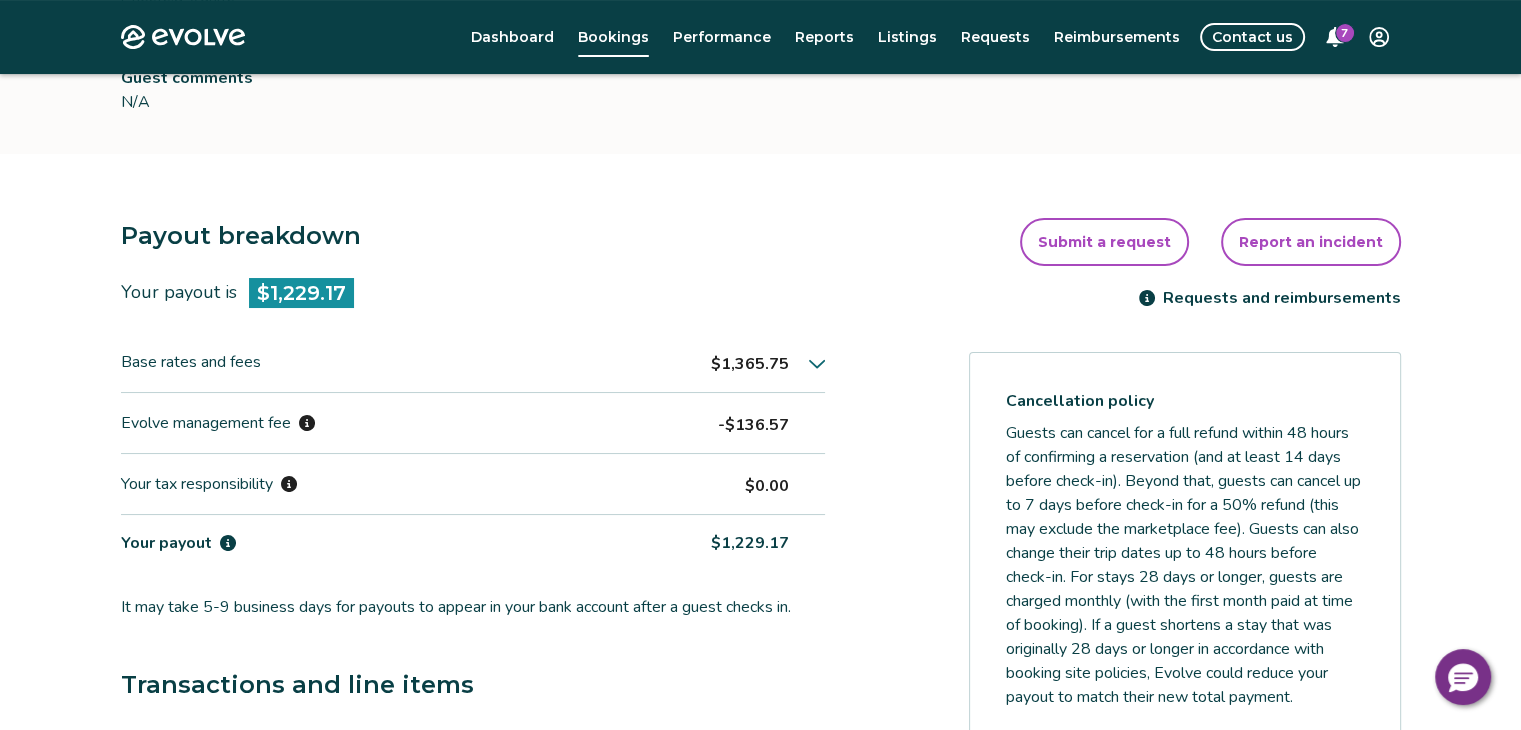 click on "Booking report Booking ID:  [ID]  | Booking site:  Airbnb [FIRST] [LAST] Booked Email not provided [PHONE] Check-in [DAY], [DATE], [YEAR] Check-out [DAY], [DATE], [YEAR] Nights:  3 Guests:  9 Adults Pets:  No Listing ID:  506351  |   [ADDRESS] Booking date:  [DAY], [DATE], [YEAR] Download PDF Guest comments N/A" at bounding box center (761, -86) 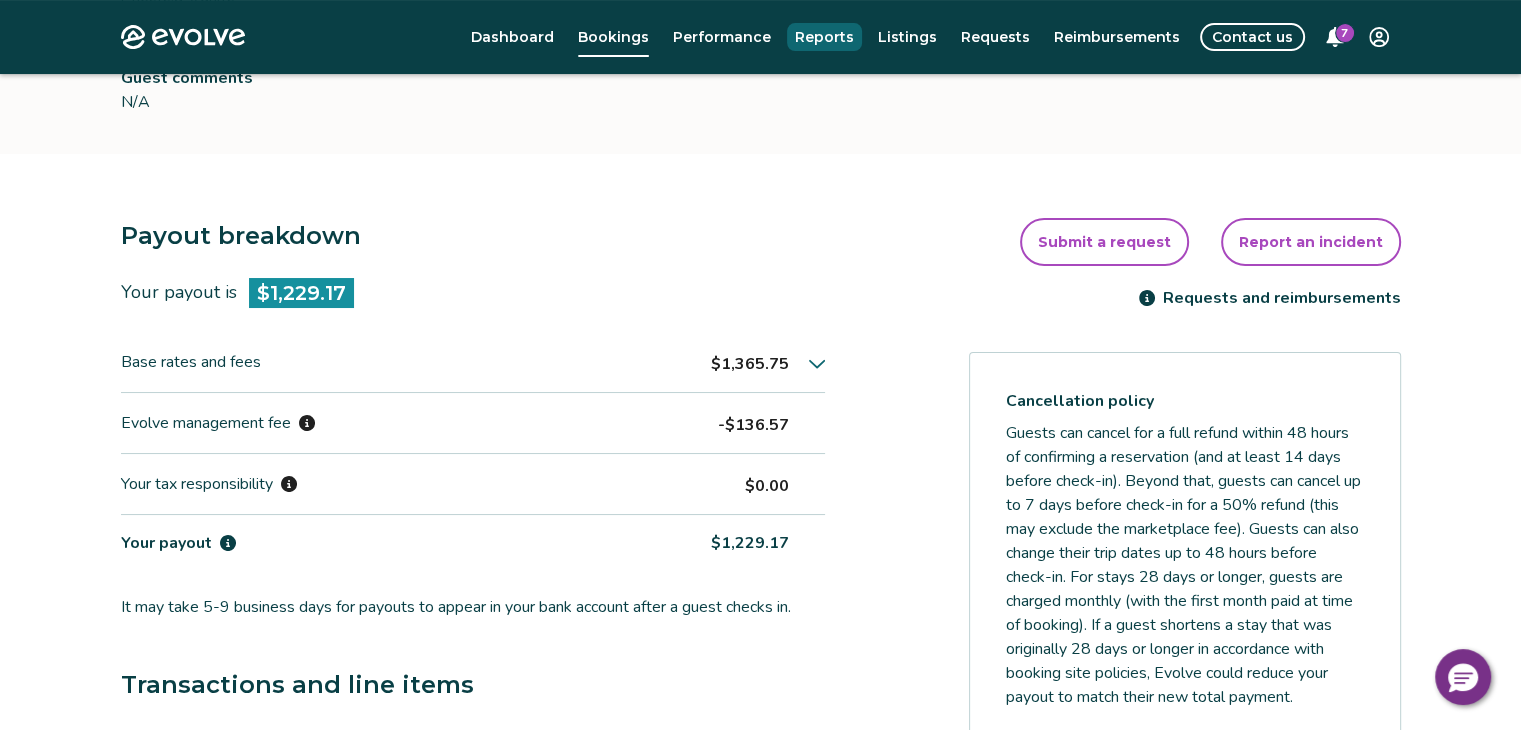 click on "Reports" at bounding box center [824, 37] 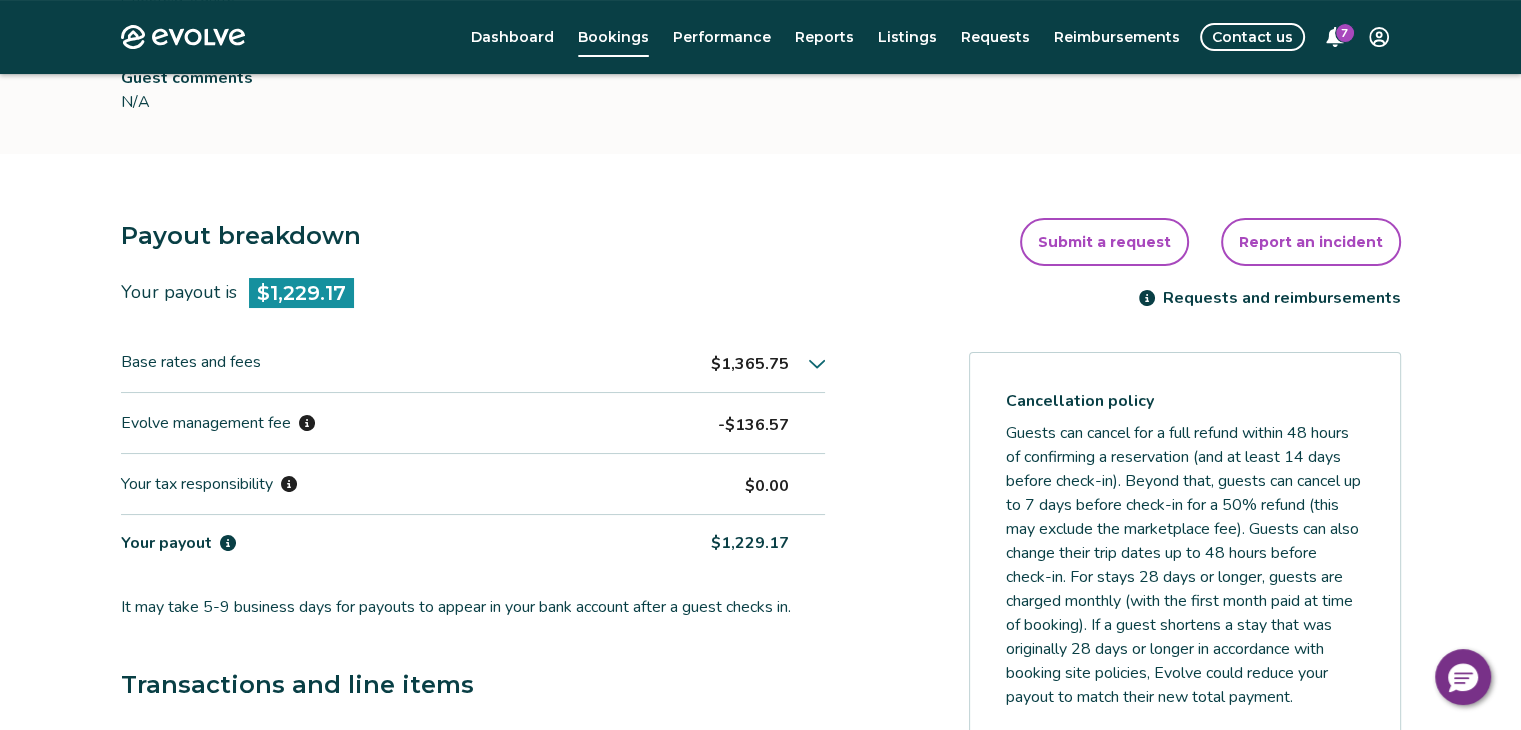 click on "Dashboard Bookings Performance Reports Listings Requests Reimbursements Contact us 7" at bounding box center [835, 37] 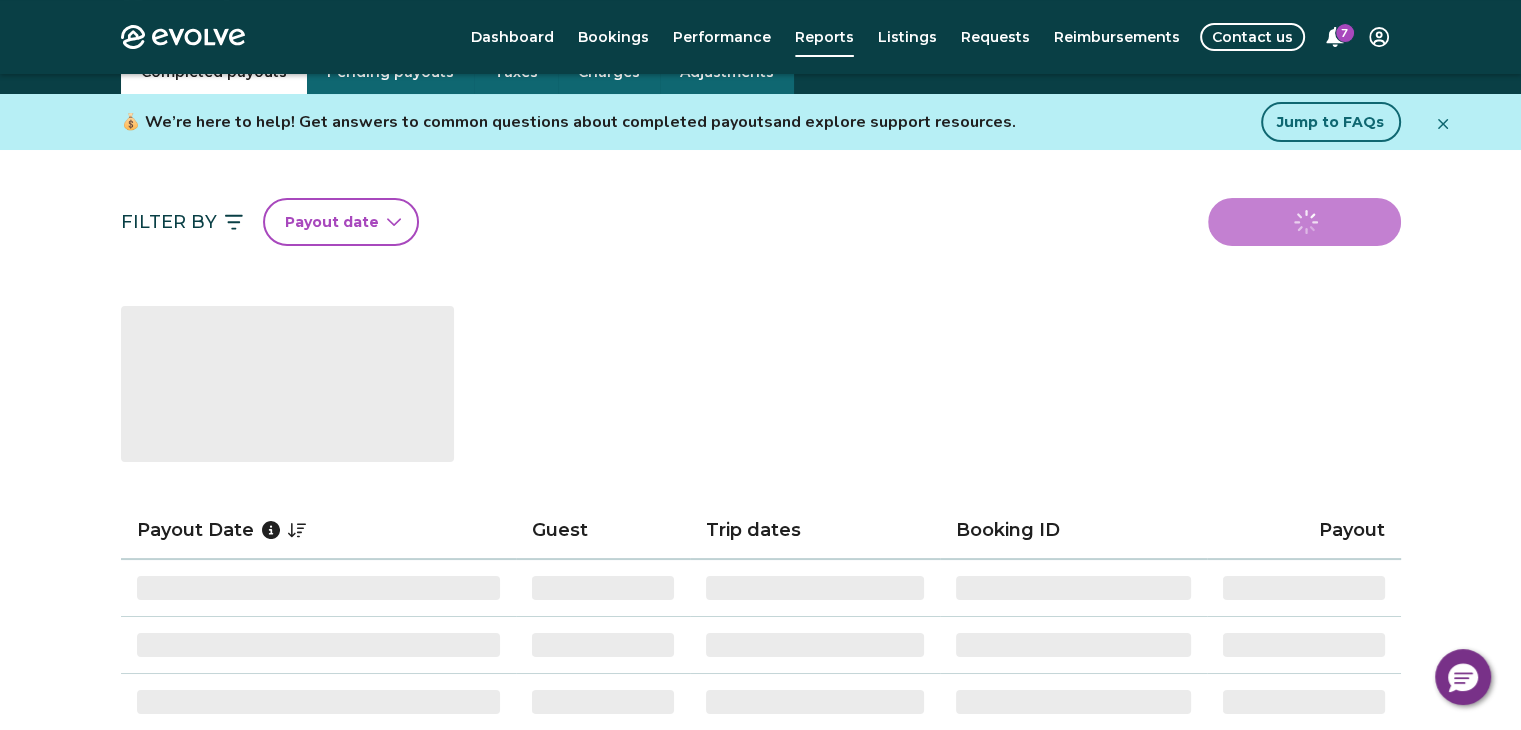 scroll, scrollTop: 133, scrollLeft: 0, axis: vertical 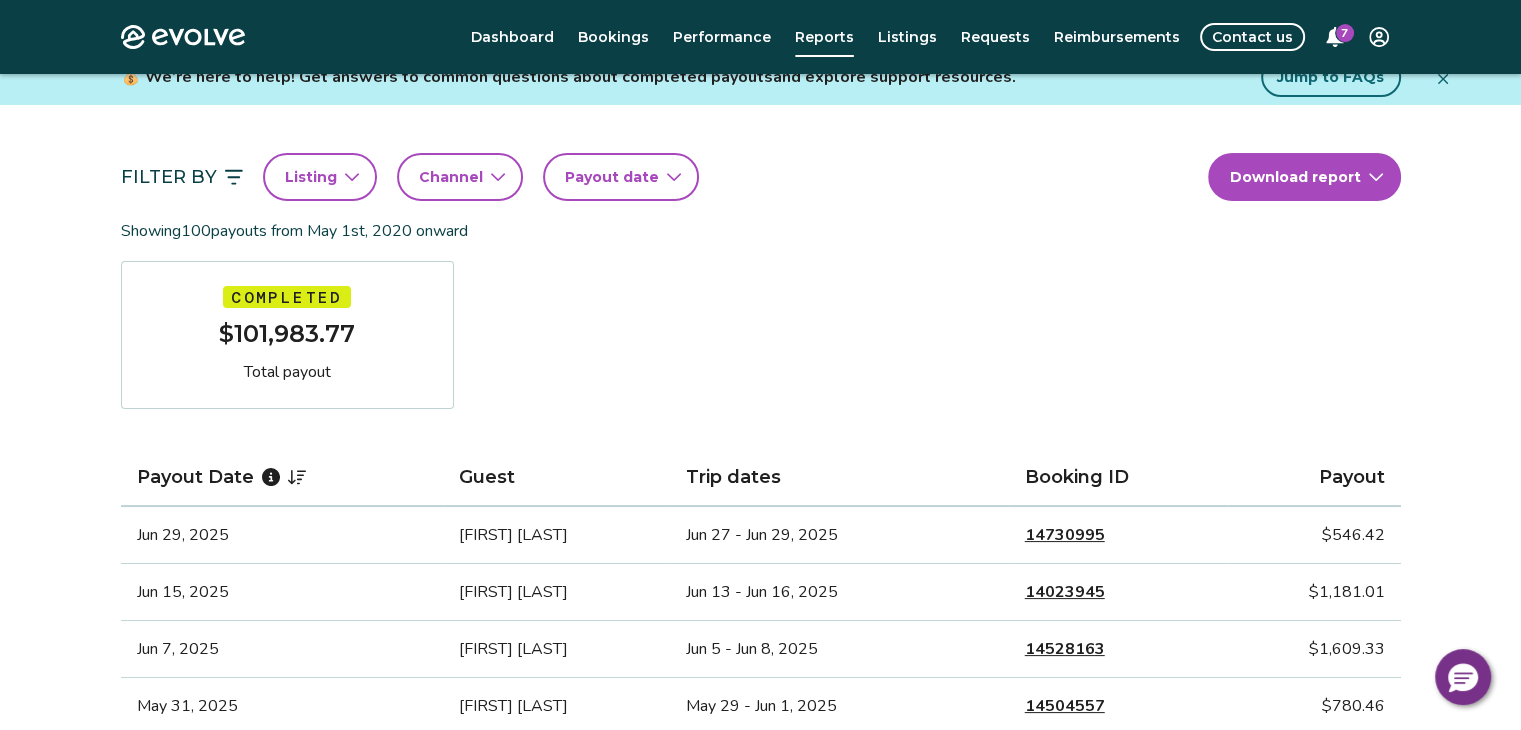 click on "$101,983.77" at bounding box center [287, 334] 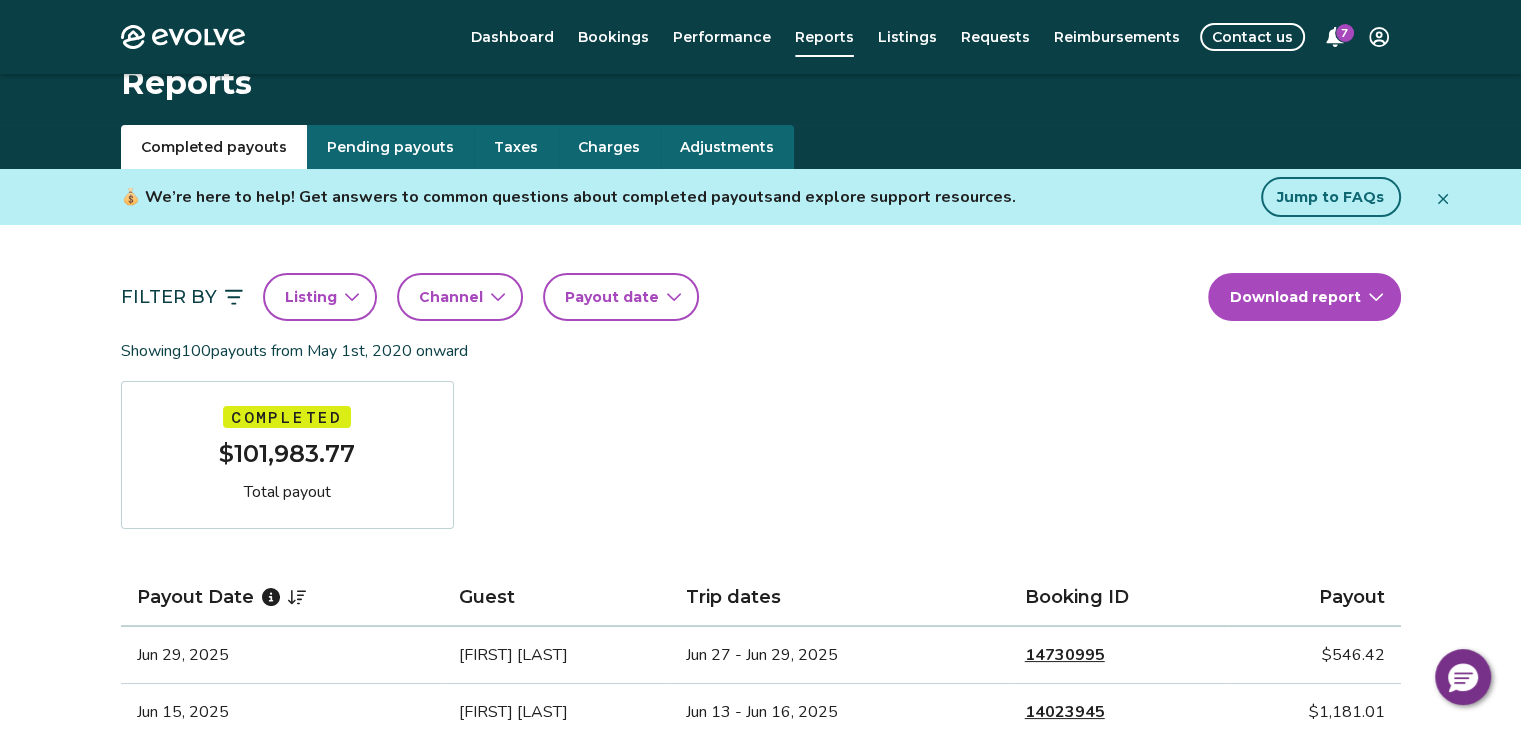 scroll, scrollTop: 0, scrollLeft: 0, axis: both 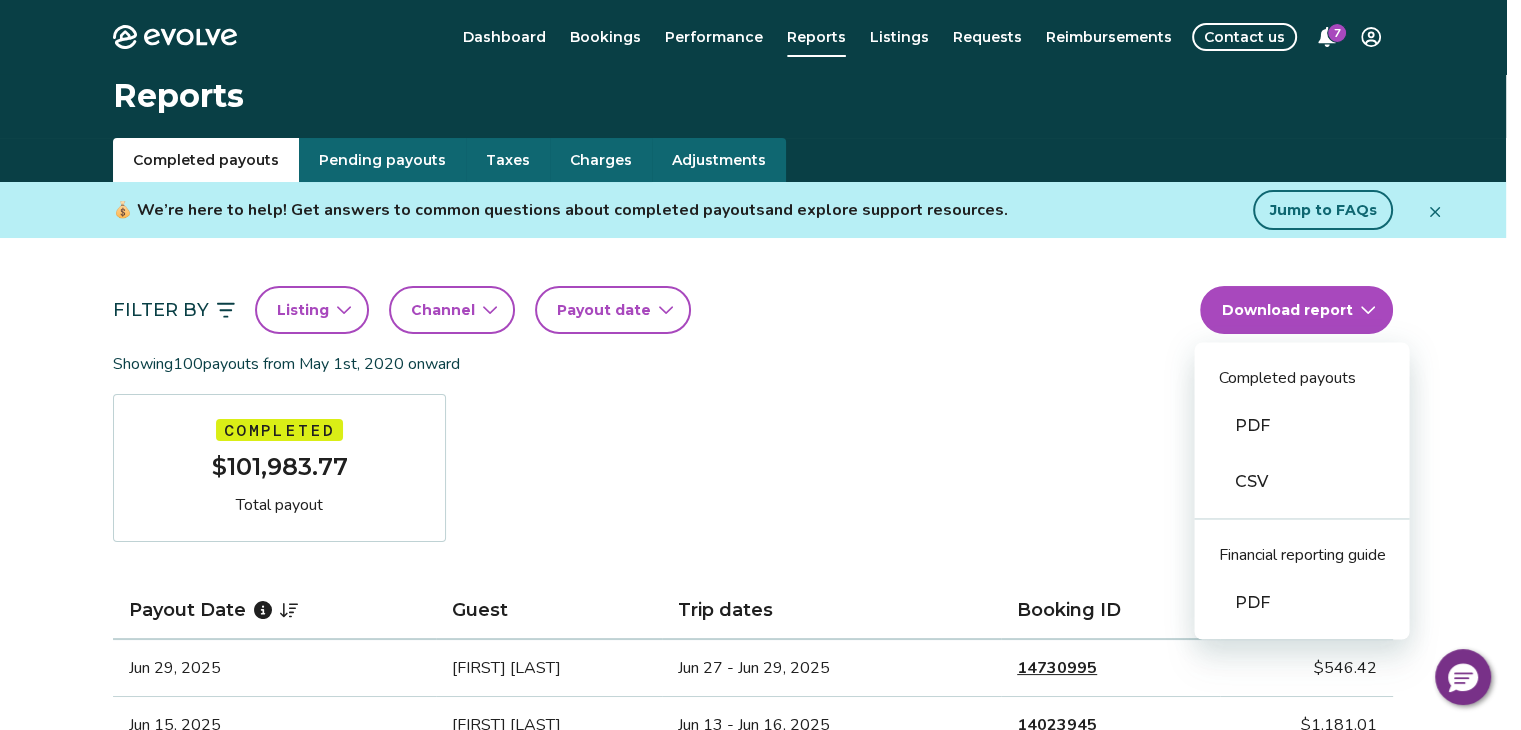 click on "Evolve Dashboard Bookings Performance Reports Listings Requests Reimbursements Contact us 7 Reports Completed payouts Pending payouts Taxes Charges Adjustments 💰 We’re here to help! Get answers to common questions about   completed payouts  and explore support resources. Jump to FAQs Filter By  Listing Channel Payout date Download   report Completed payouts PDF CSV Financial reporting guide PDF Showing  100  payouts   from [DATE] onward Completed $[AMOUNT] Total payout Payout Date Guest Trip dates Booking ID Payout [DATE] [FIRST] [LAST] [DATE] - [DATE], [YEAR] [ID] $[AMOUNT] [DATE] [FIRST] [LAST] [DATE] - [DATE], [YEAR] [ID] $[AMOUNT] [DATE] [FIRST] [LAST] [DATE] - [DATE], [YEAR] [ID] $[AMOUNT] [DATE] [FIRST] [LAST] [DATE] - [DATE], [YEAR] [ID] $[AMOUNT] [DATE] [FIRST] [LAST] [DATE] - [DATE], [YEAR] [ID] $[AMOUNT] [DATE] [FIRST] [LAST] [DATE] - [DATE], [YEAR] [ID] $[AMOUNT] [DATE] [FIRST] [LAST] [DATE] - [DATE], [YEAR] [ID] $[AMOUNT] [DATE] [FIRST] [LAST] [DATE] - [DATE], [YEAR] [ID] $[AMOUNT] [DATE] [FIRST] [LAST] [DATE] - [DATE], [YEAR] [ID] $[AMOUNT] [DATE] [FIRST] [LAST] [DATE] - [DATE], [YEAR] [ID] $[AMOUNT] [DATE] [FIRST] [LAST] $[AMOUNT]" at bounding box center [760, 1297] 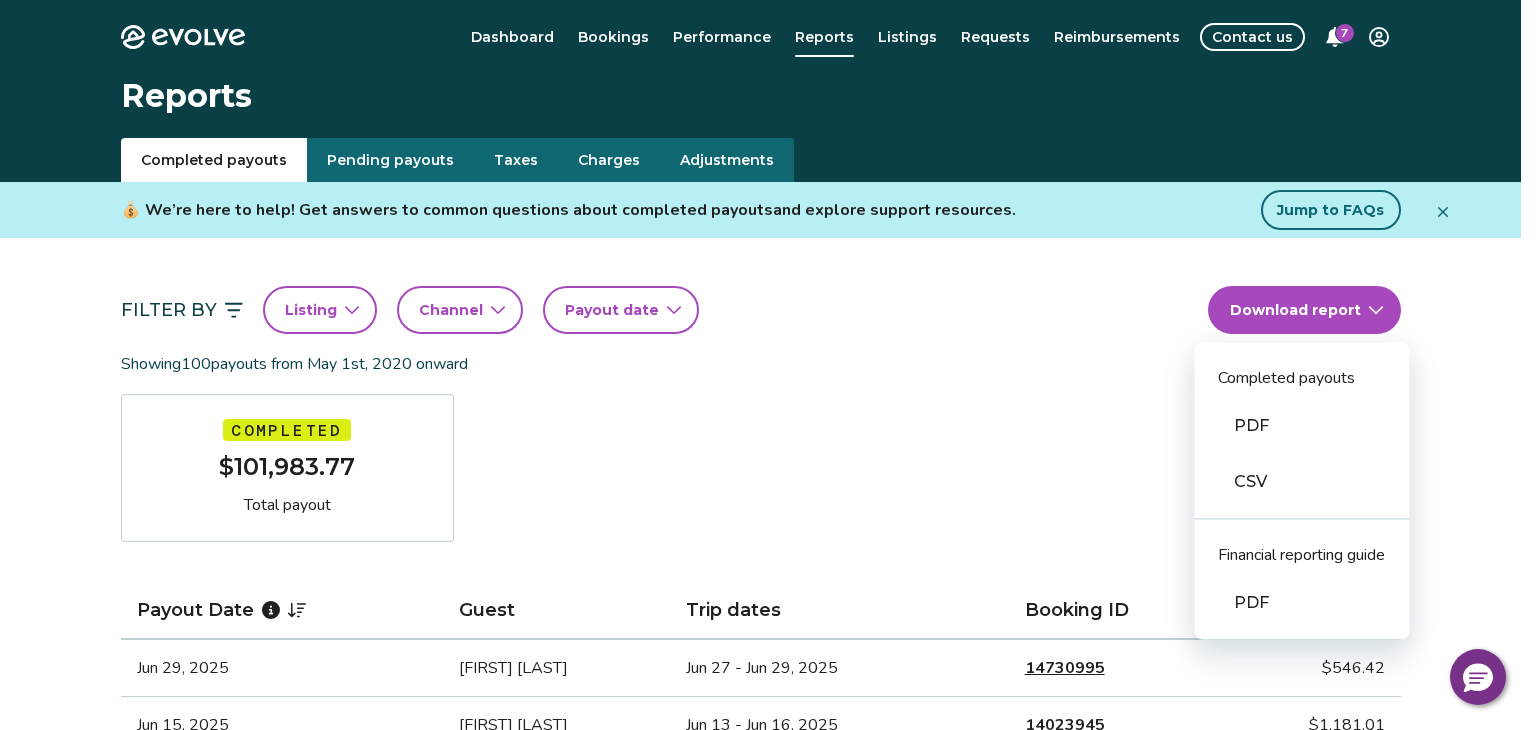 click on "PDF" at bounding box center [1301, 426] 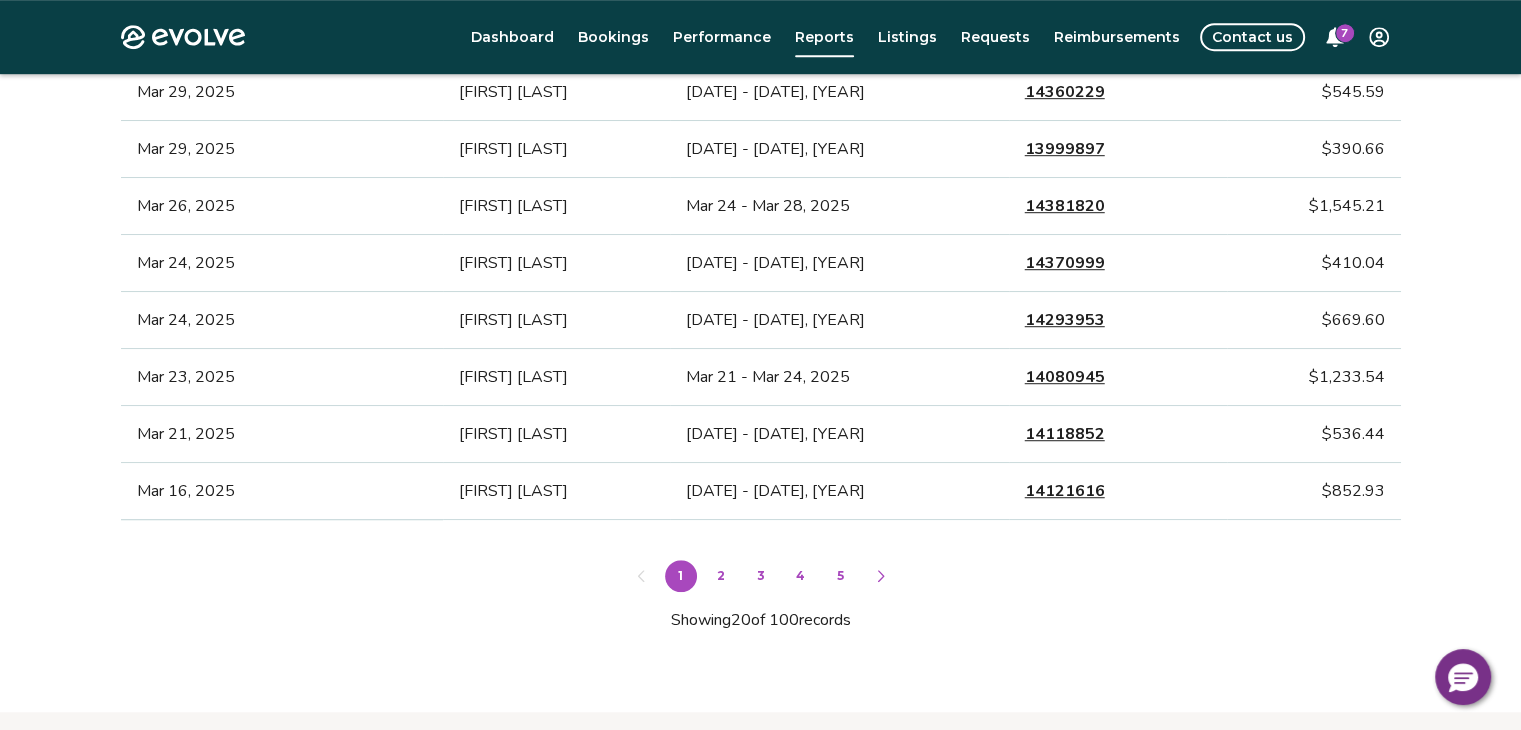 scroll, scrollTop: 1266, scrollLeft: 0, axis: vertical 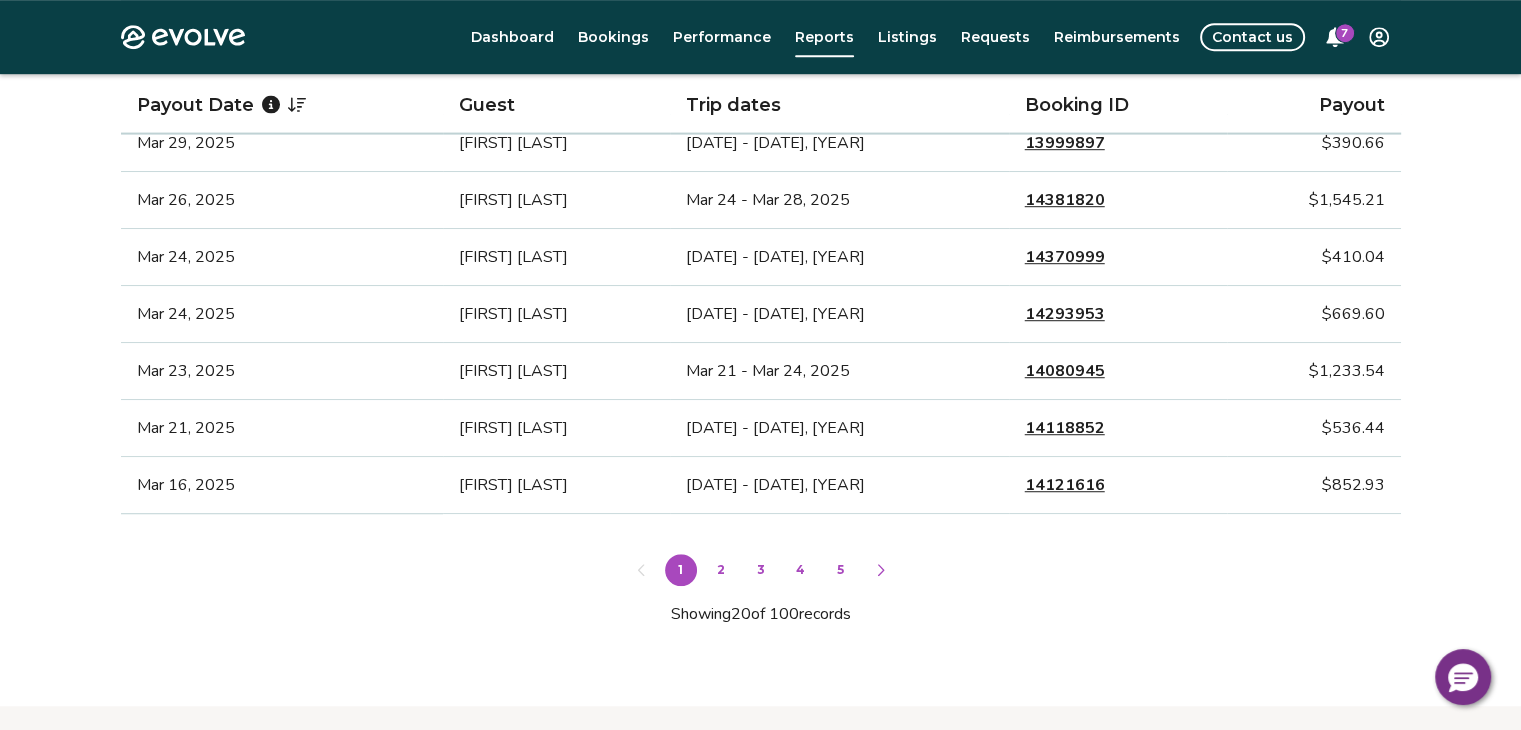 click on "2" at bounding box center (721, 570) 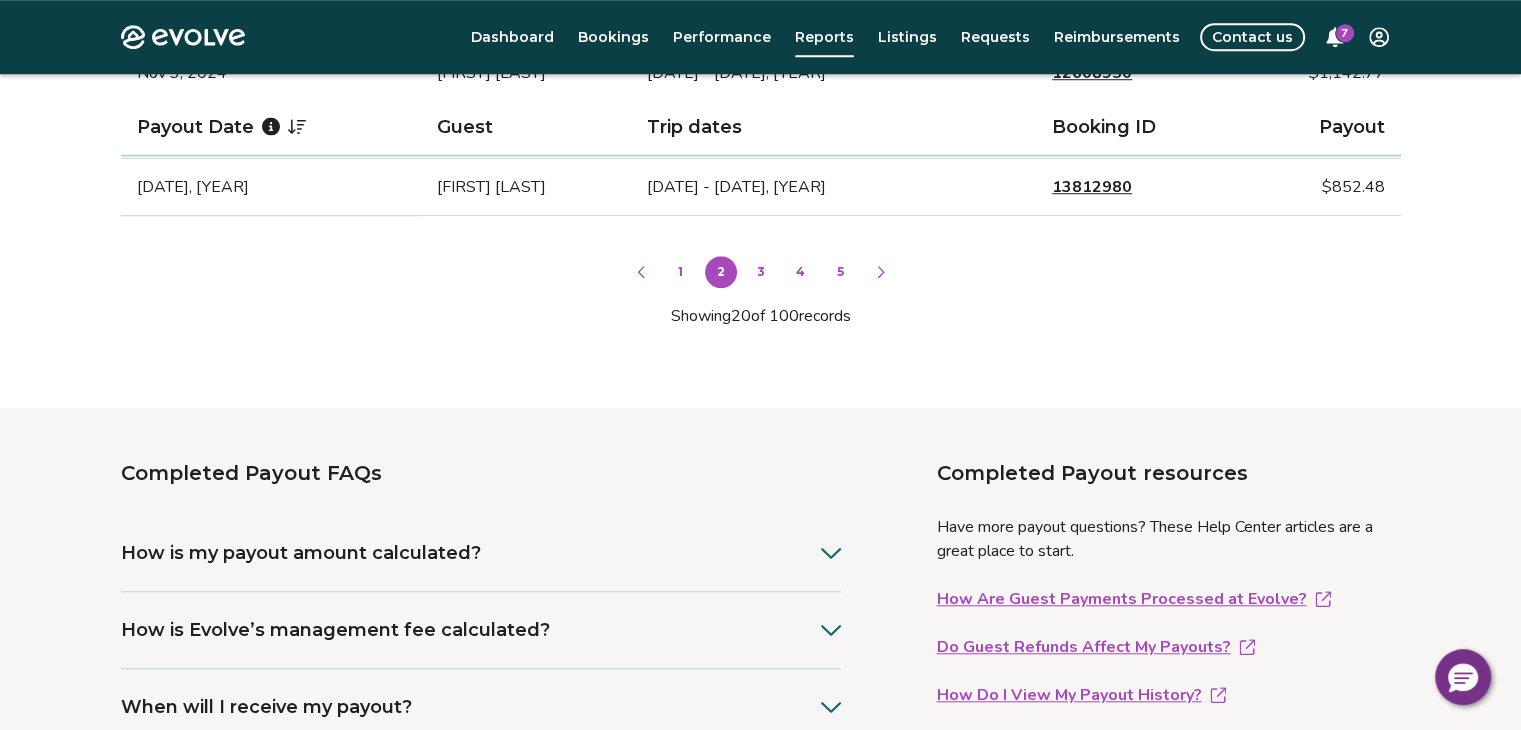 scroll, scrollTop: 1560, scrollLeft: 0, axis: vertical 